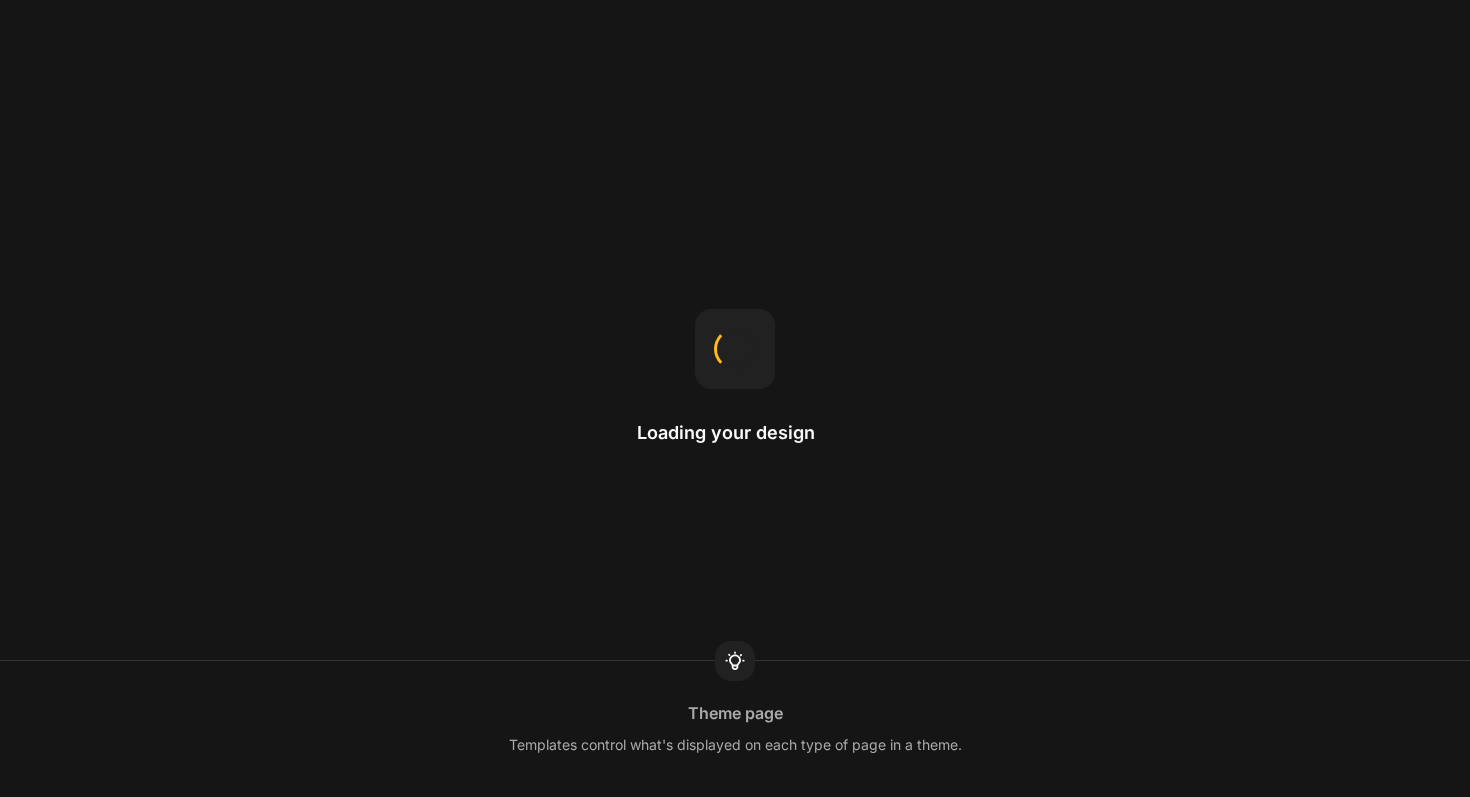scroll, scrollTop: 0, scrollLeft: 0, axis: both 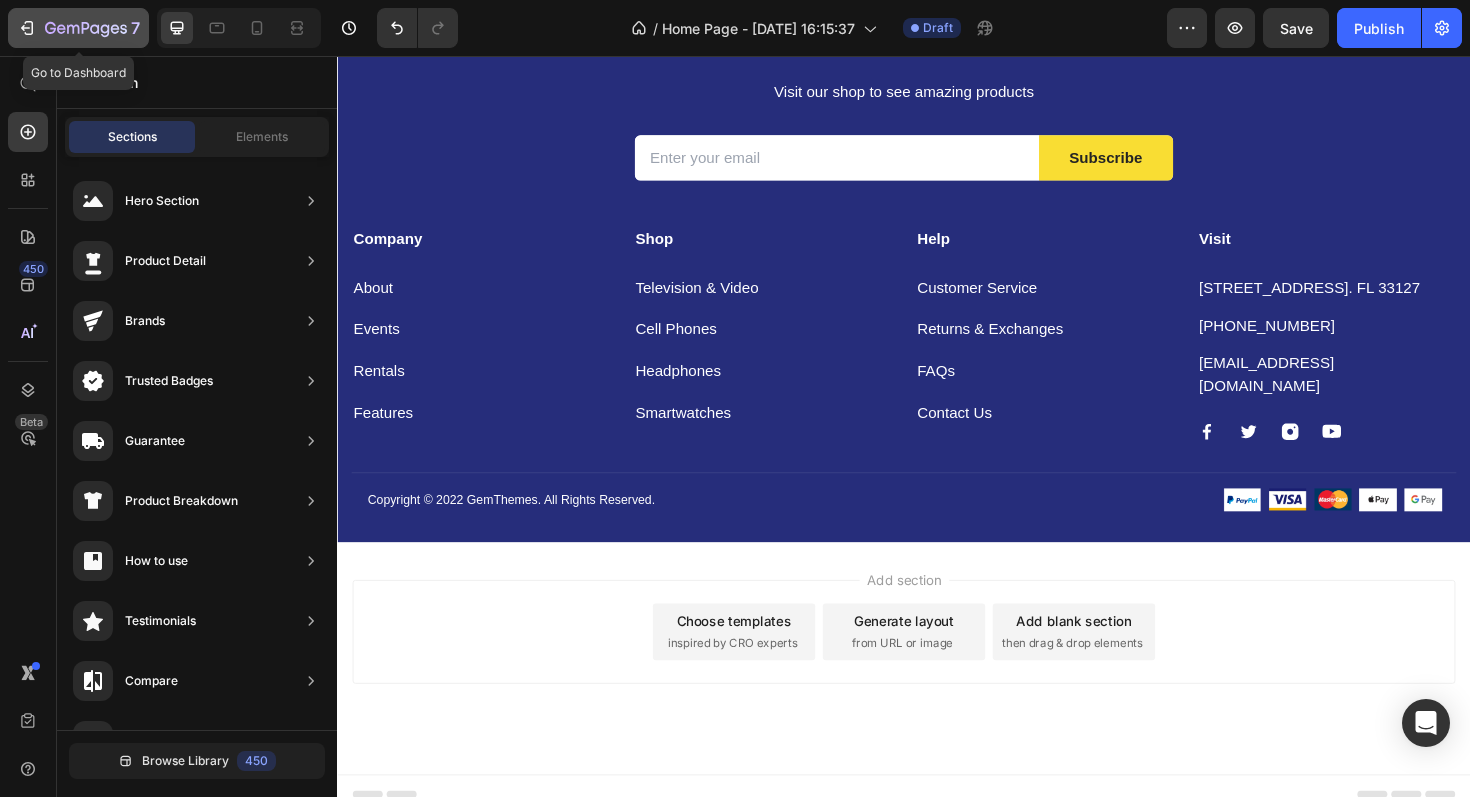 click 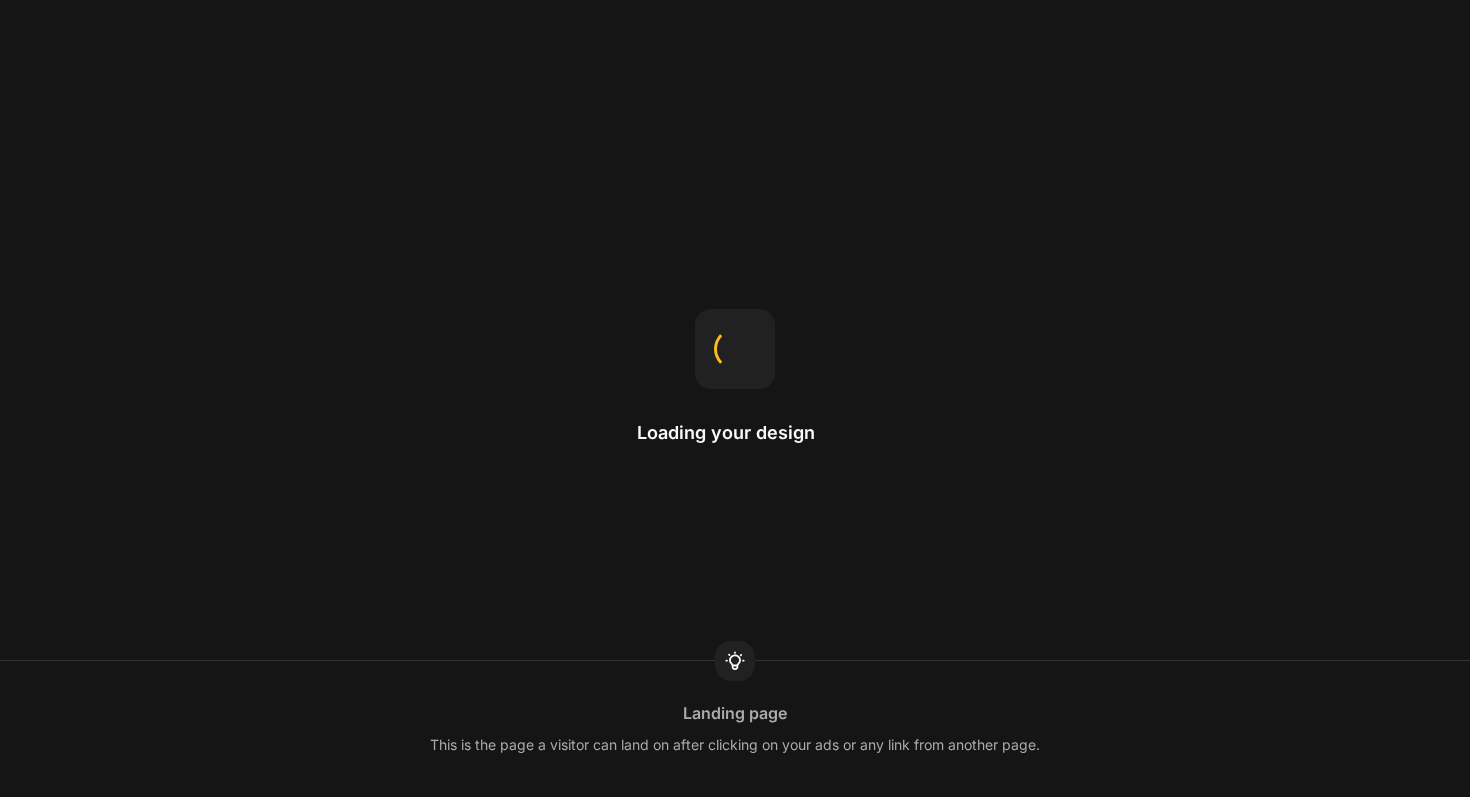 scroll, scrollTop: 0, scrollLeft: 0, axis: both 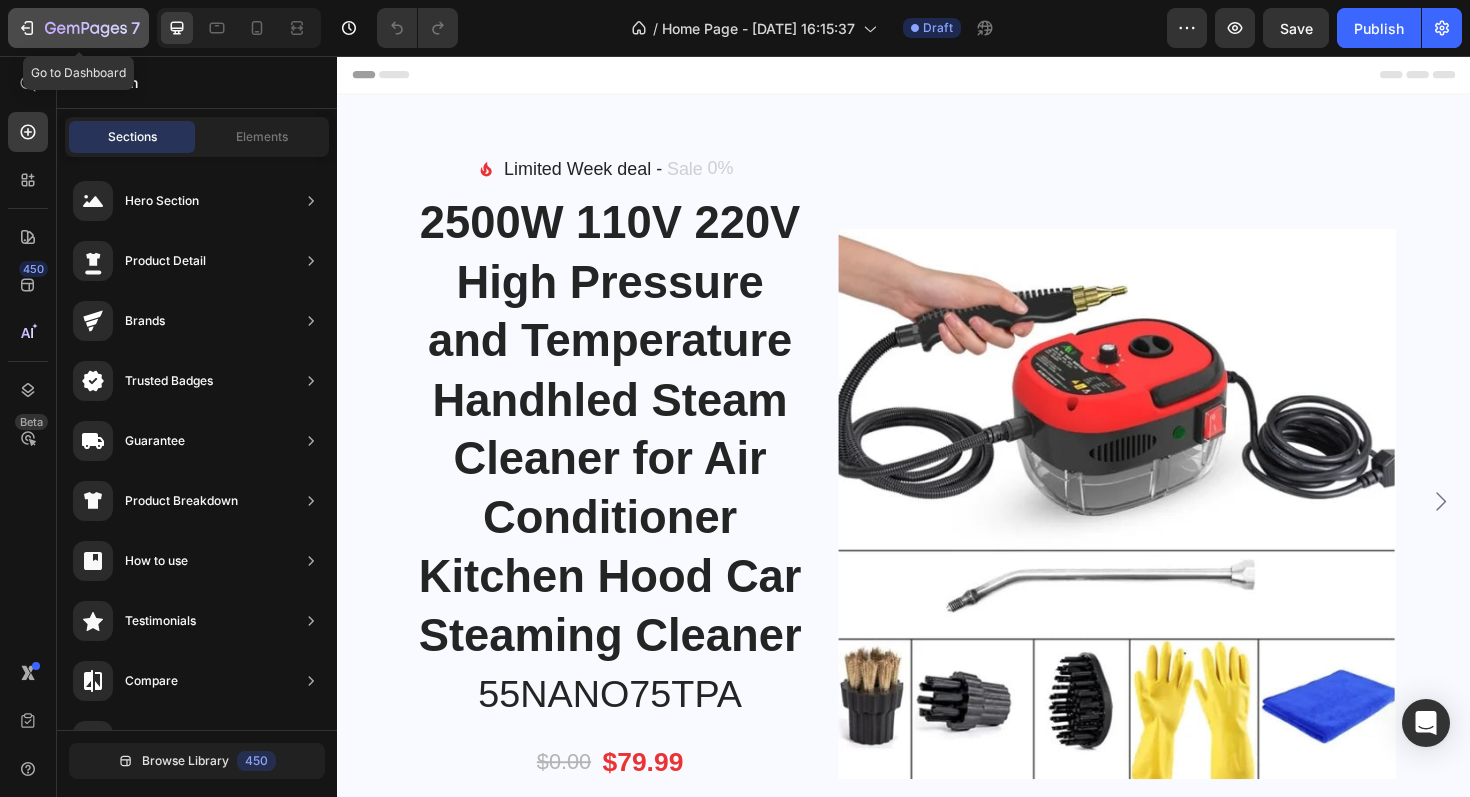 click on "7" 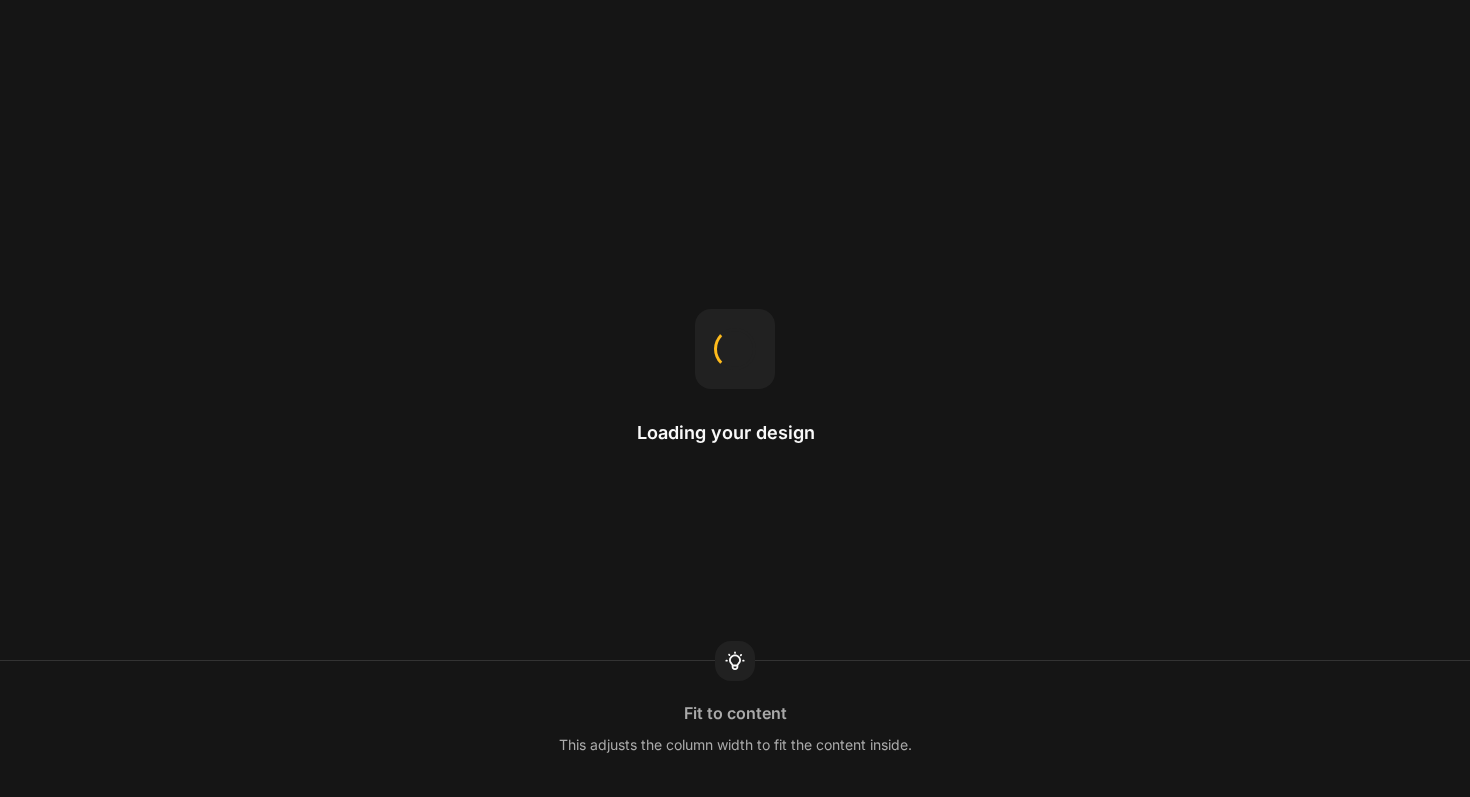 scroll, scrollTop: 0, scrollLeft: 0, axis: both 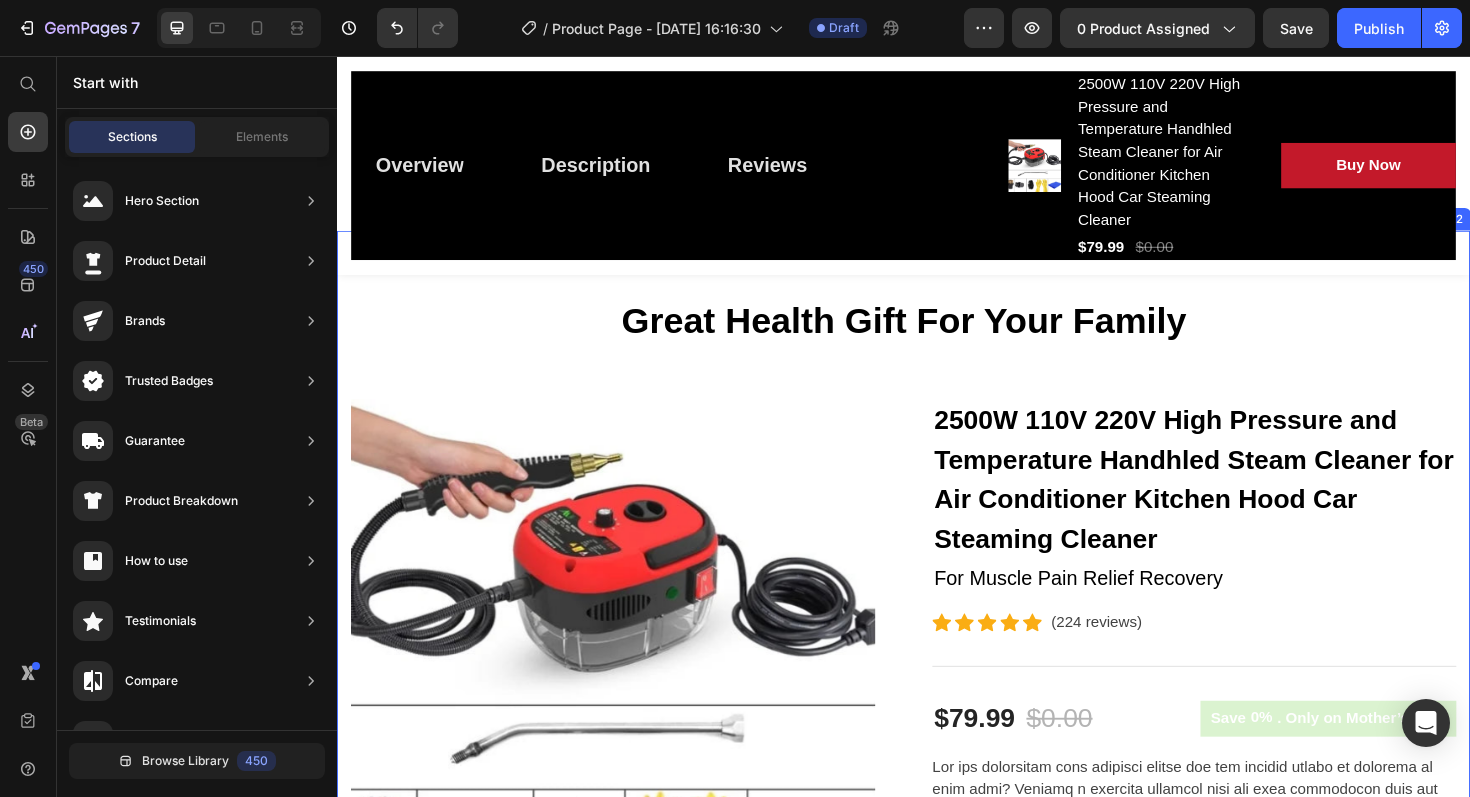 click on "2500W 110V 220V High Pressure and Temperature Handhled Steam Cleaner for Air Conditioner Kitchen Hood Car Steaming Cleaner" at bounding box center (1244, 505) 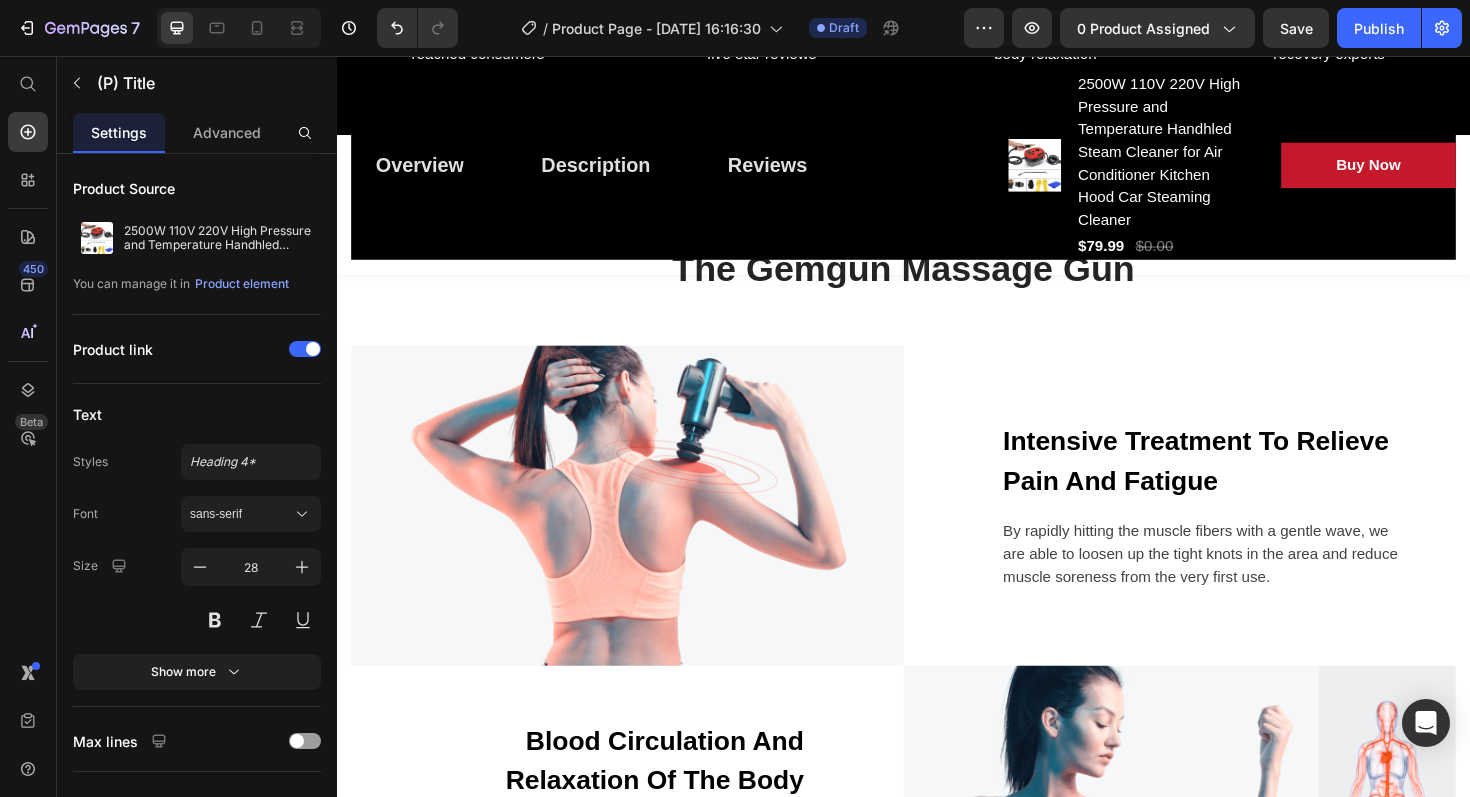 scroll, scrollTop: 2844, scrollLeft: 0, axis: vertical 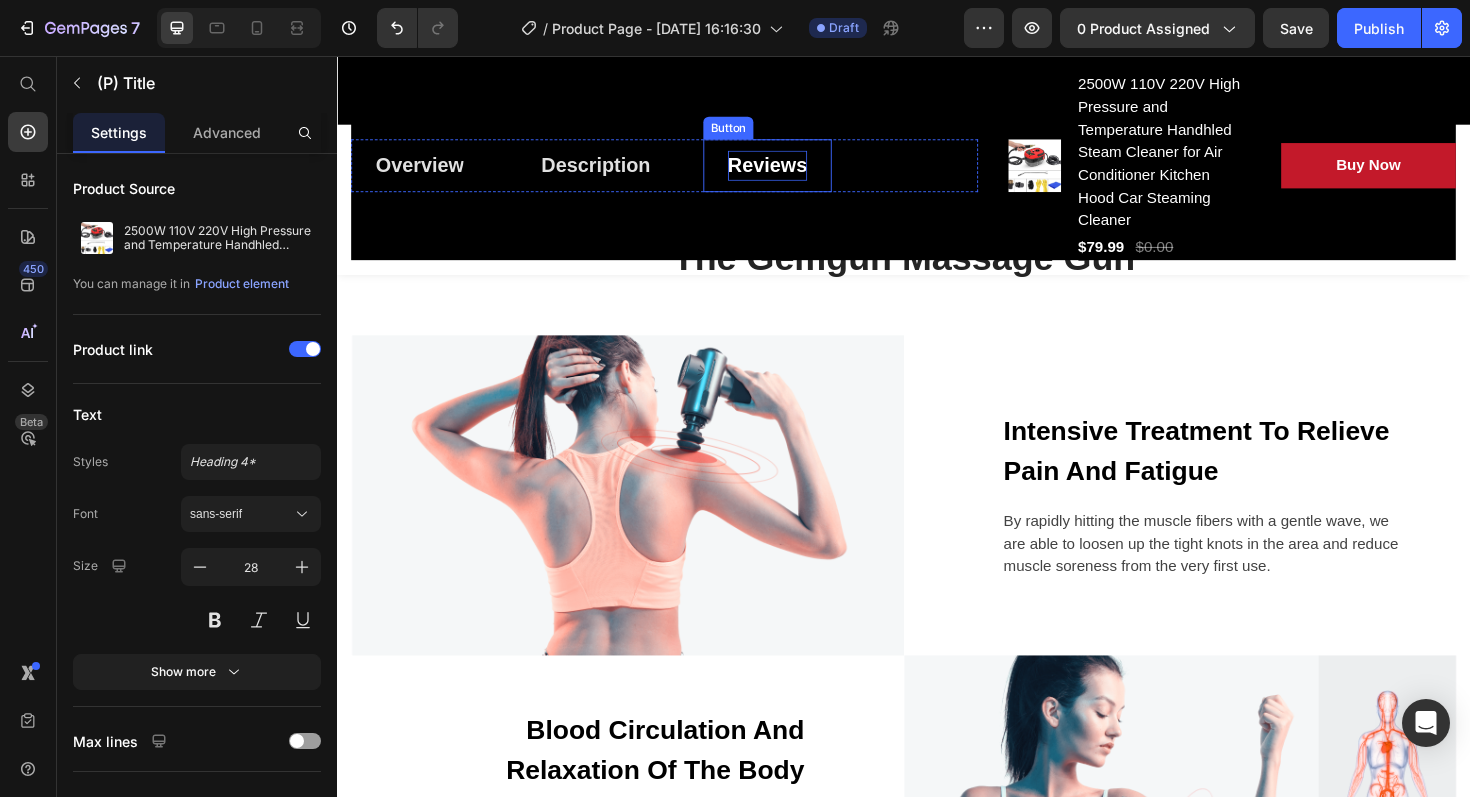 click on "Reviews" at bounding box center [793, 172] 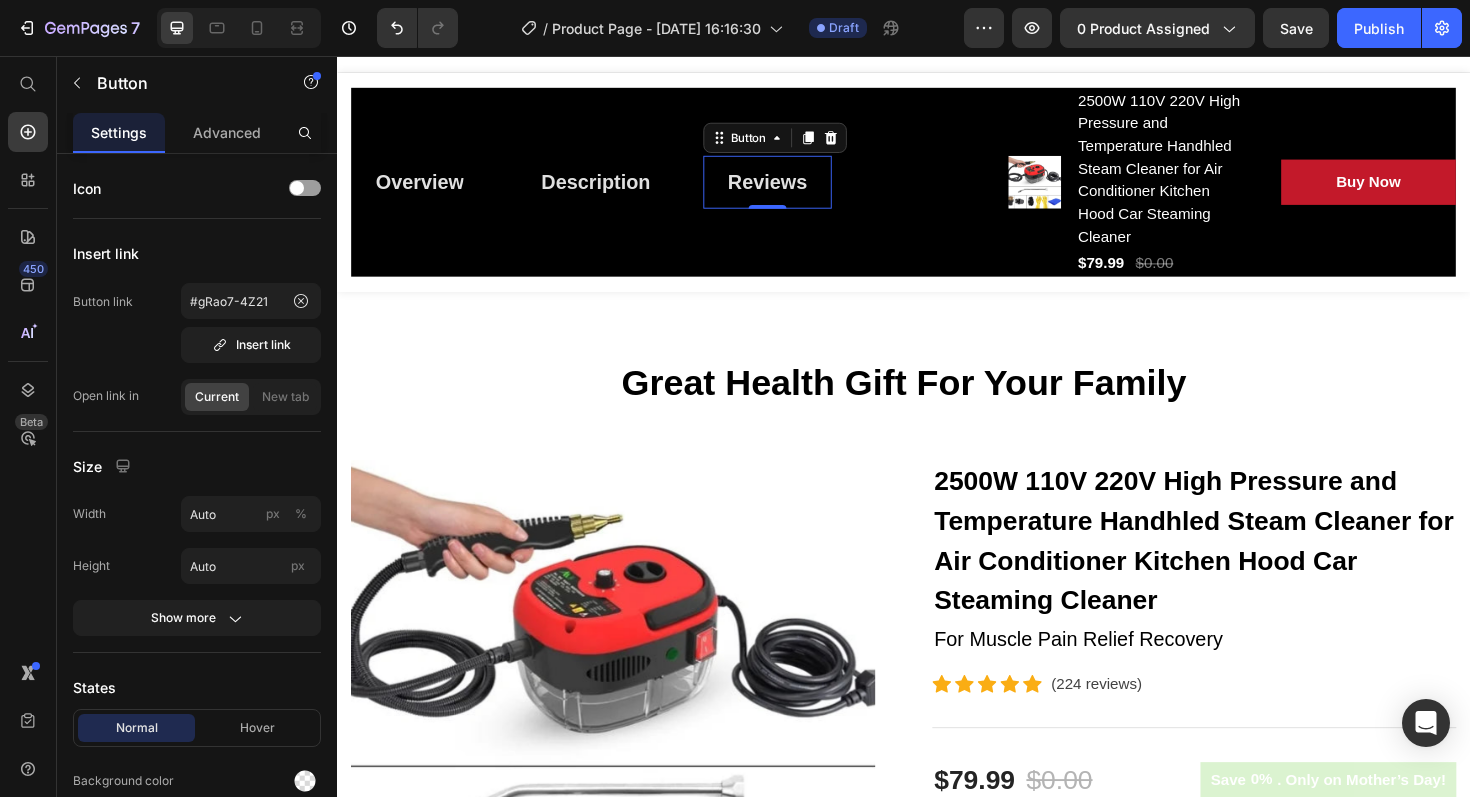 scroll, scrollTop: 0, scrollLeft: 0, axis: both 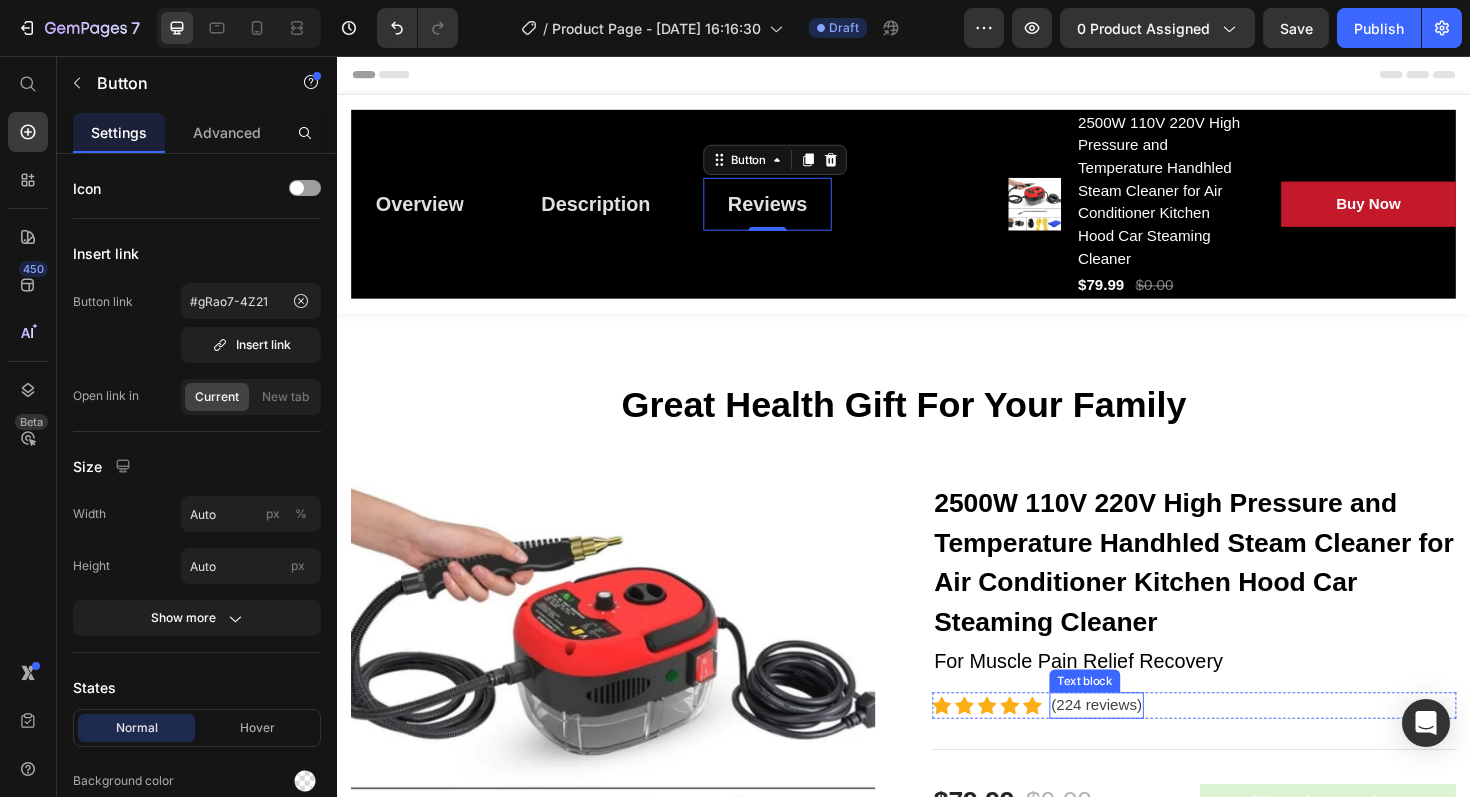 click on "(224 reviews)" at bounding box center (1141, 744) 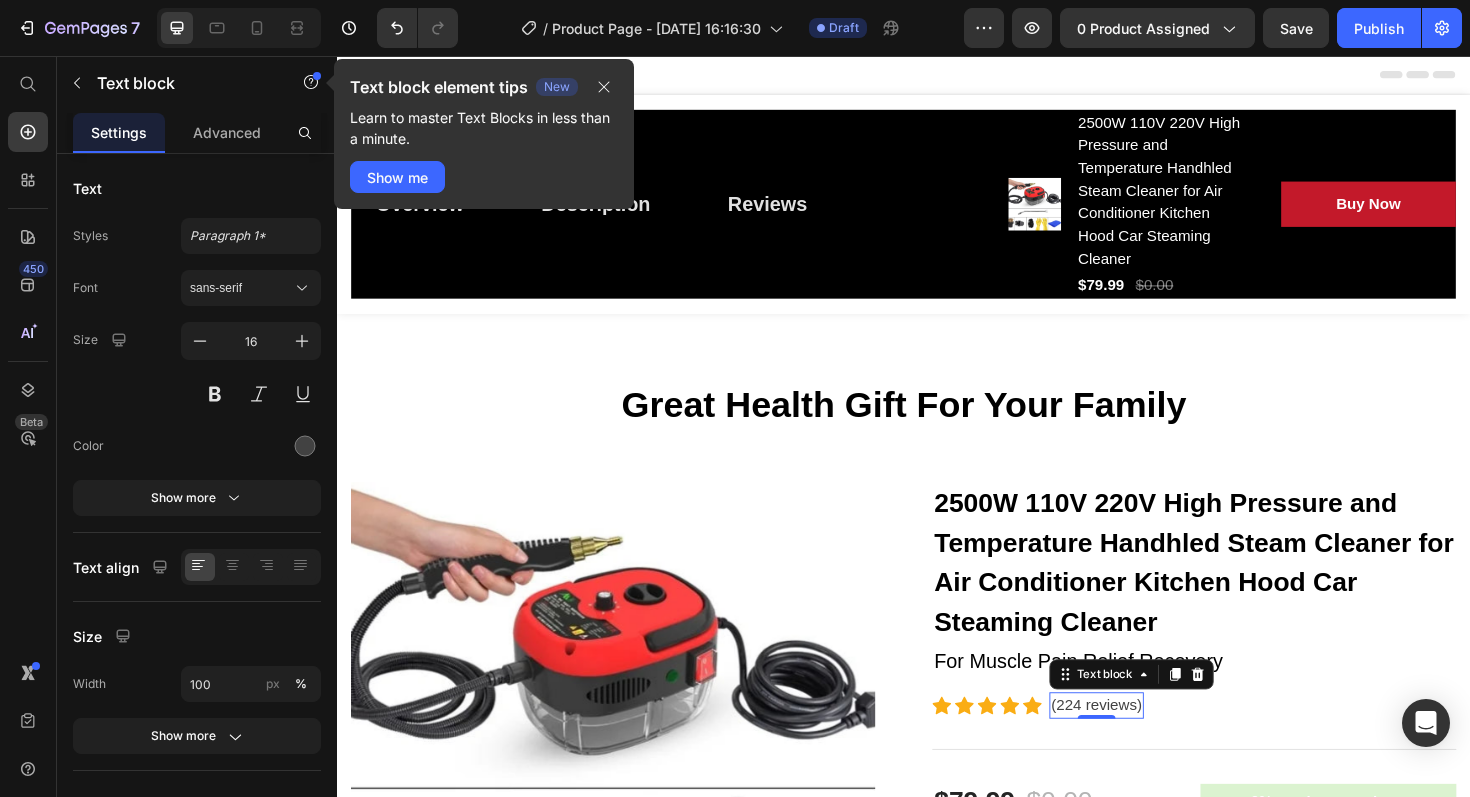 click on "(224 reviews)" at bounding box center [1141, 744] 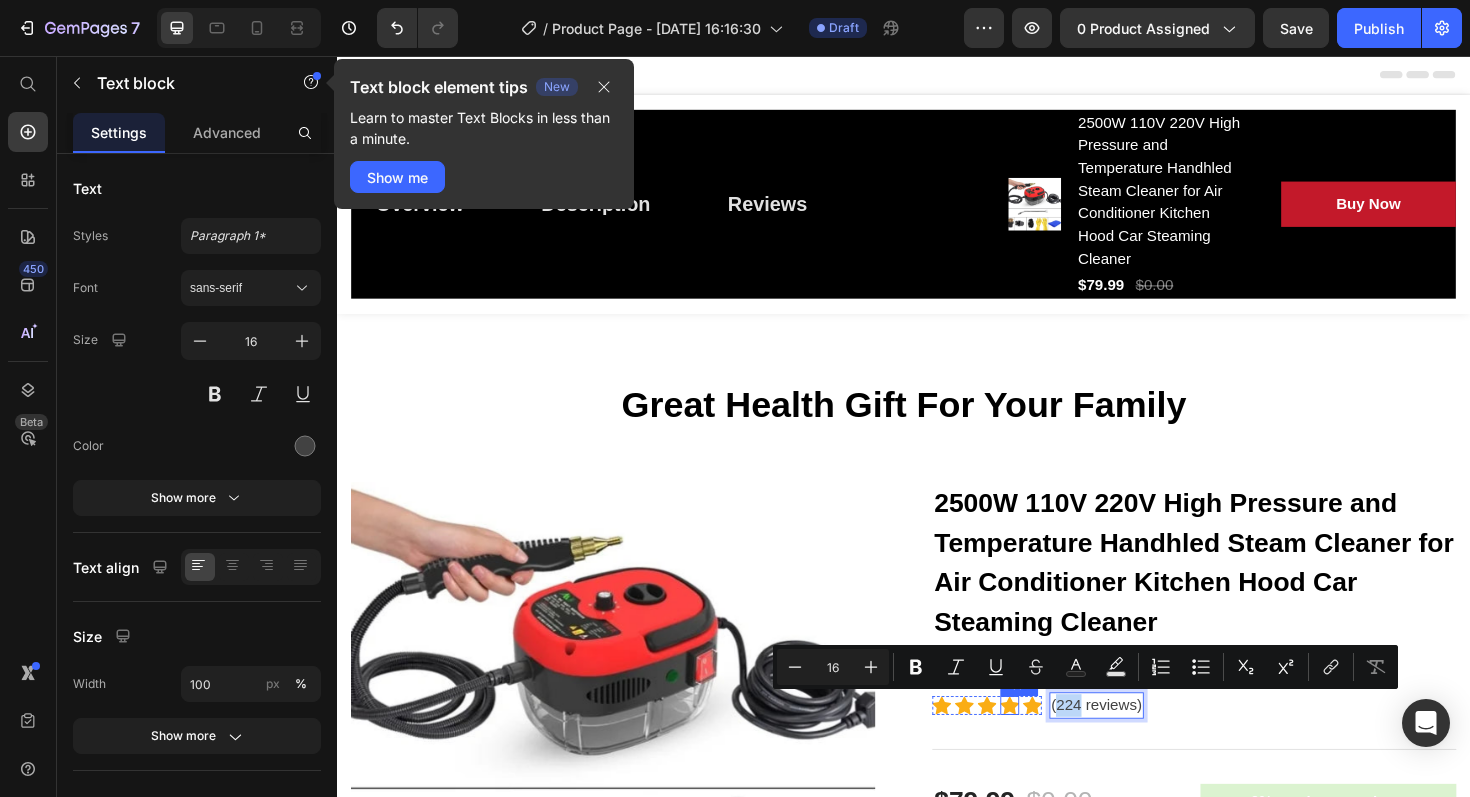 click 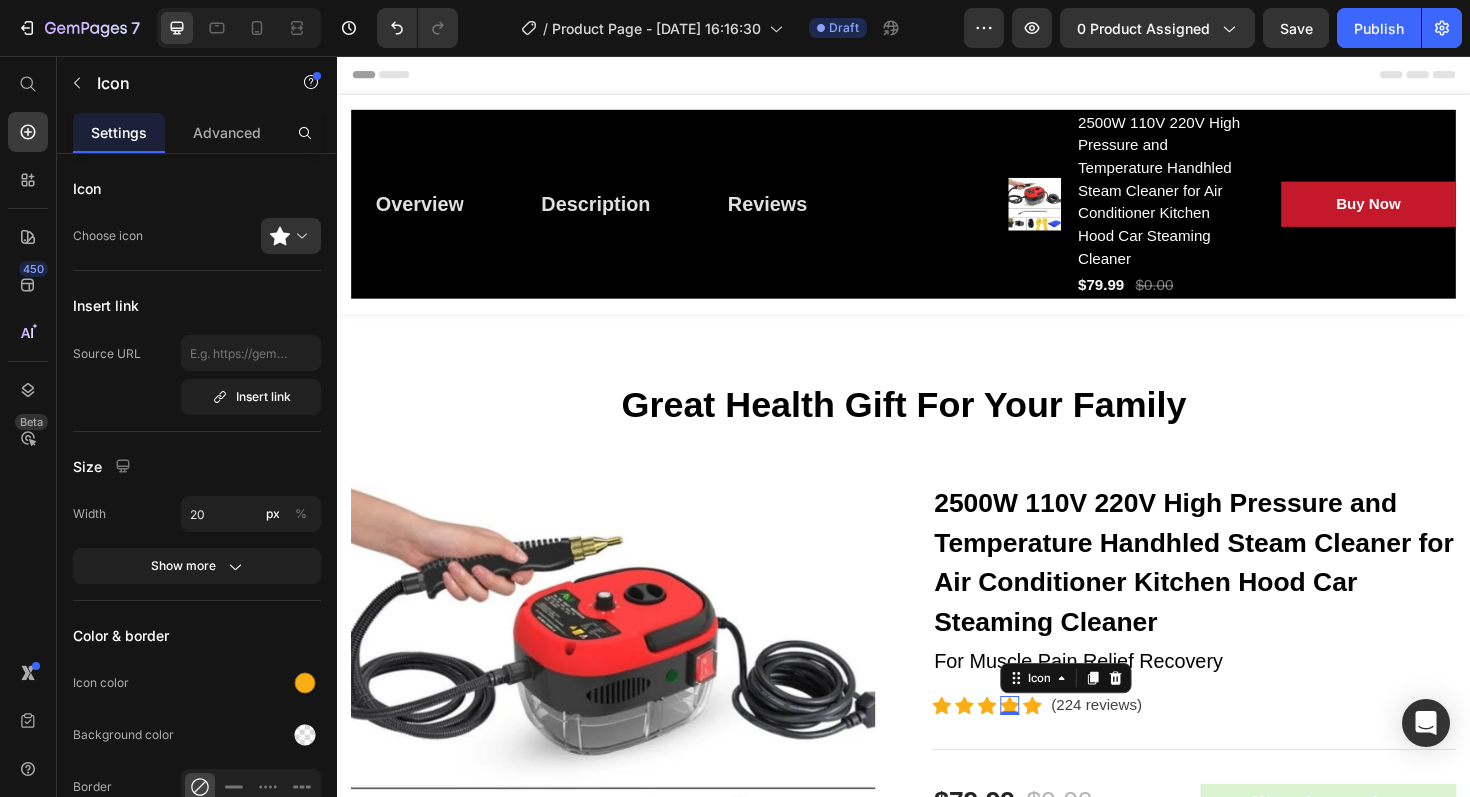 click 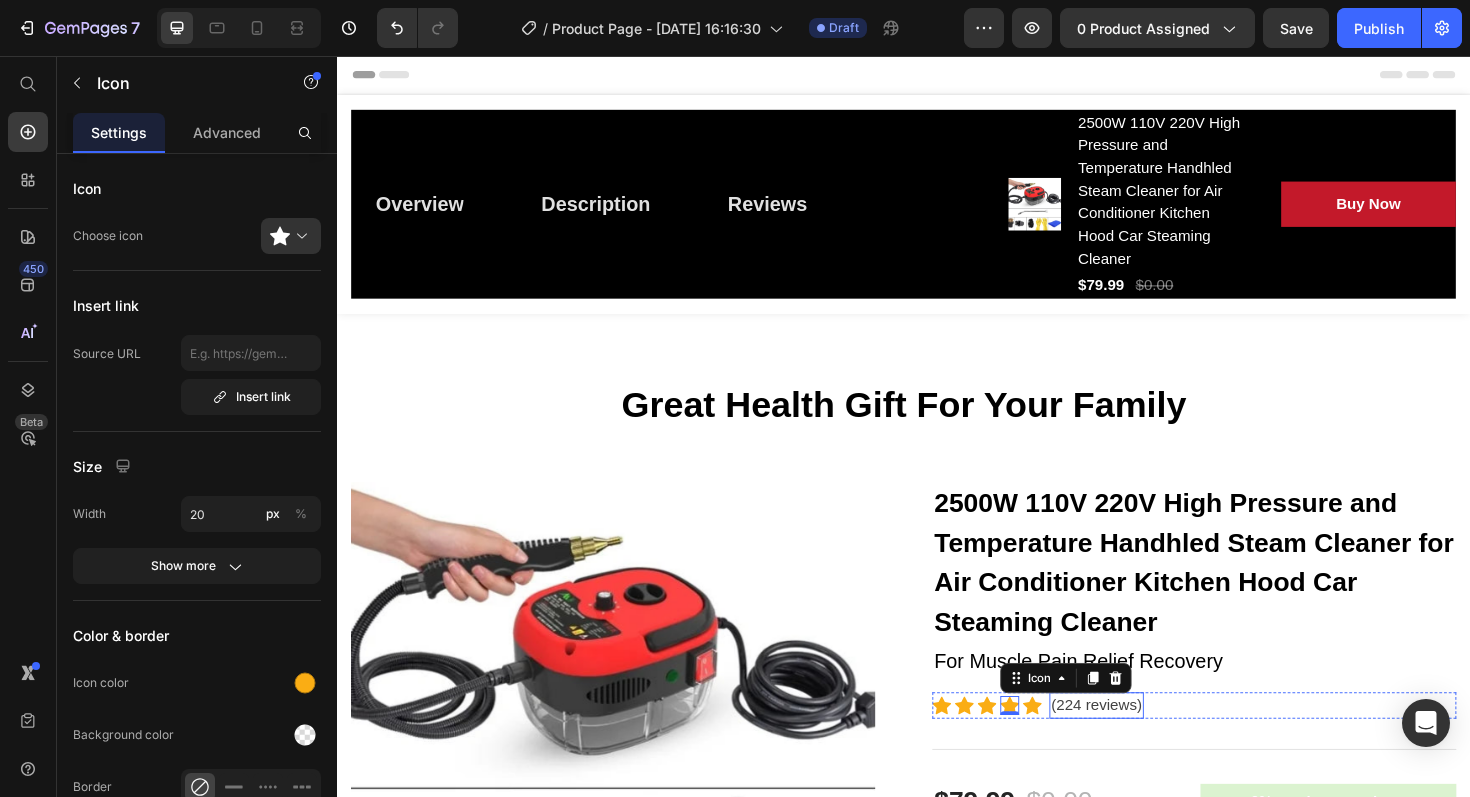 click on "(224 reviews)" at bounding box center [1141, 744] 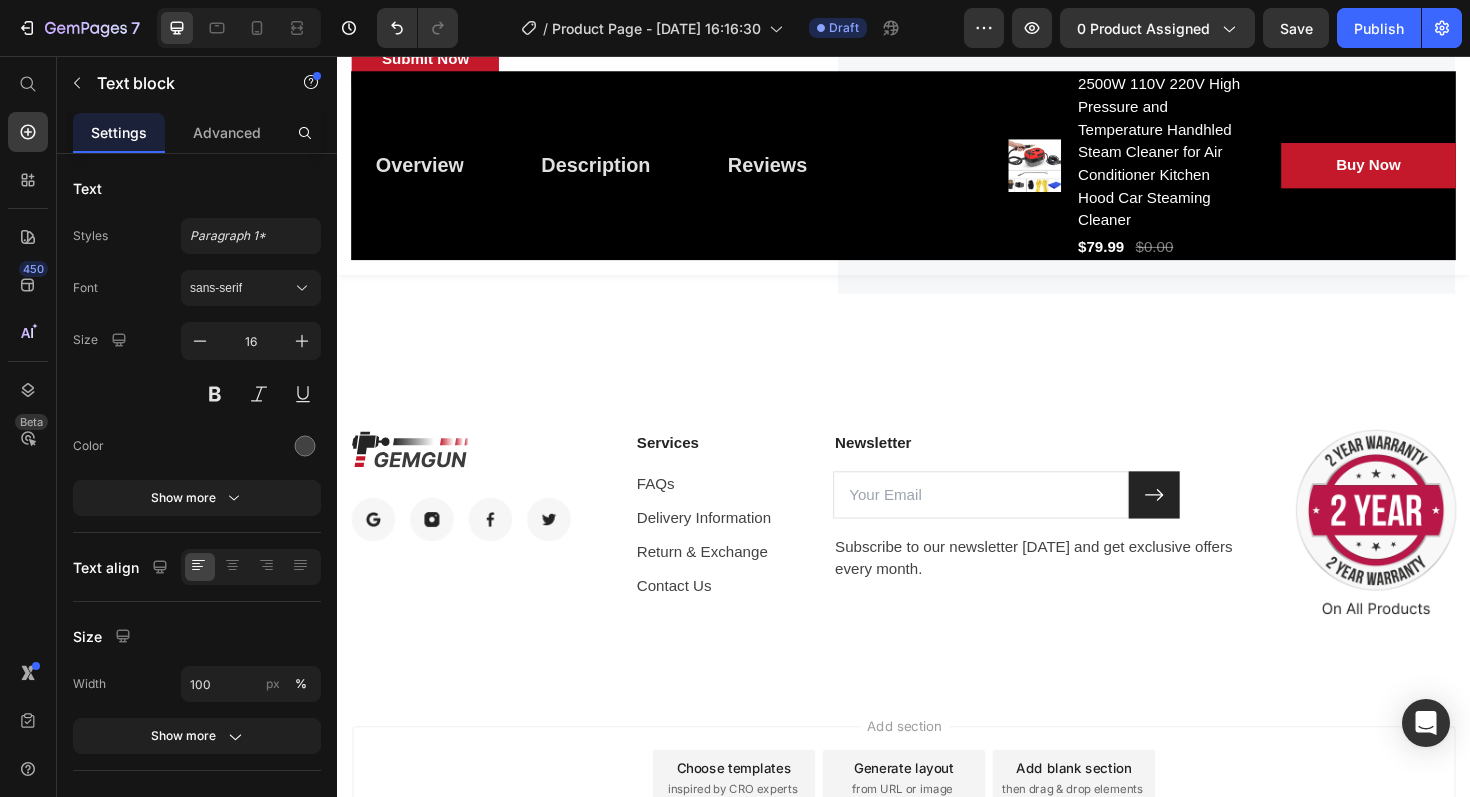 scroll, scrollTop: 8214, scrollLeft: 0, axis: vertical 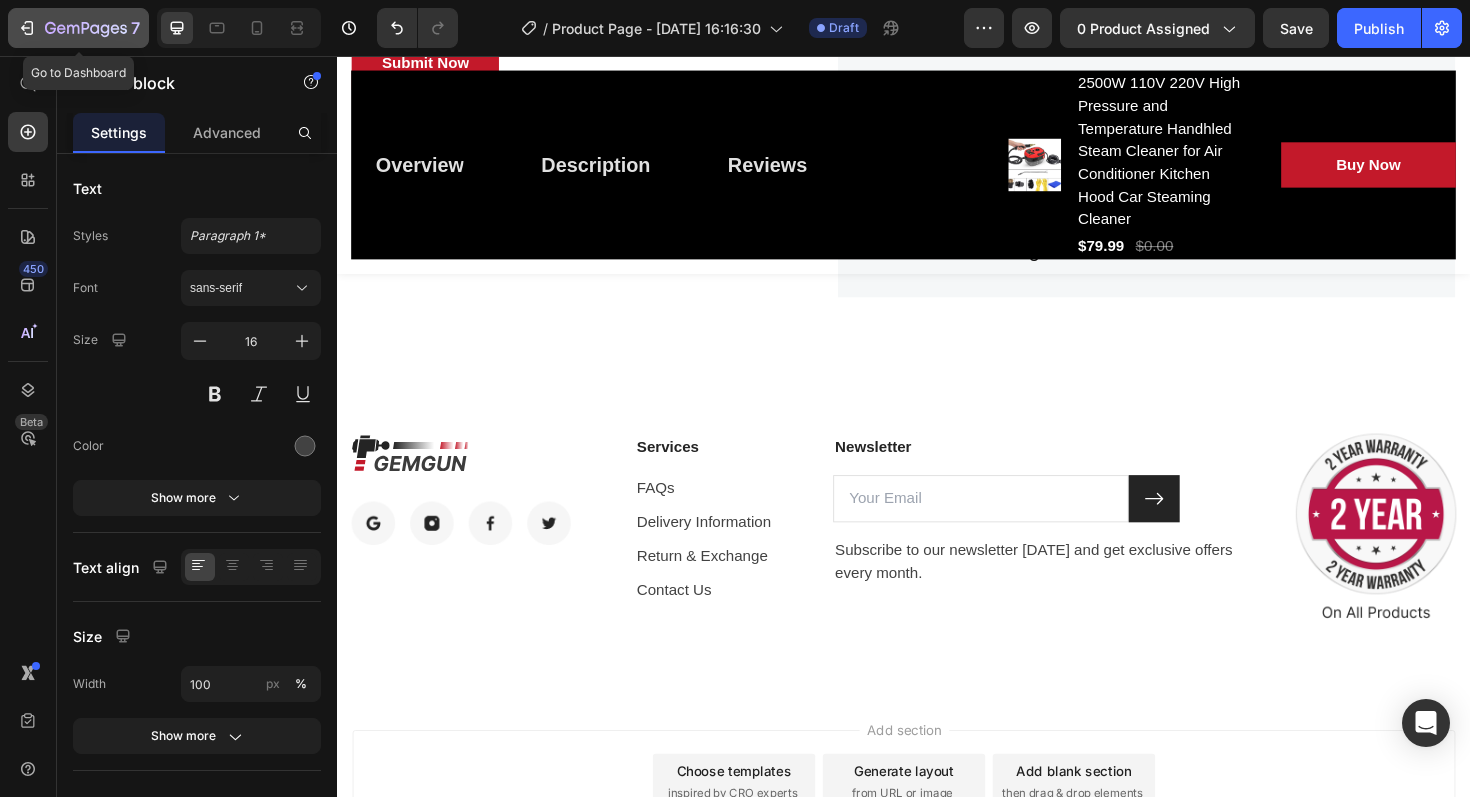 click on "7" at bounding box center (78, 28) 